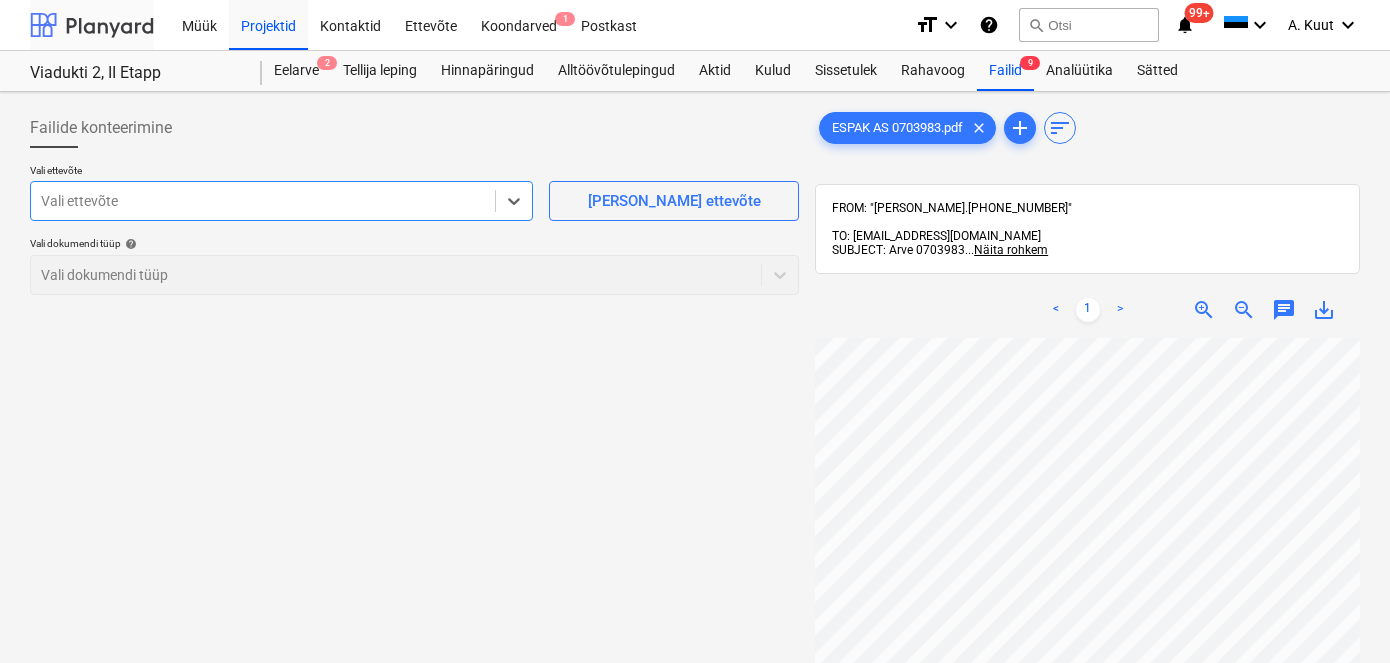 scroll, scrollTop: 0, scrollLeft: 0, axis: both 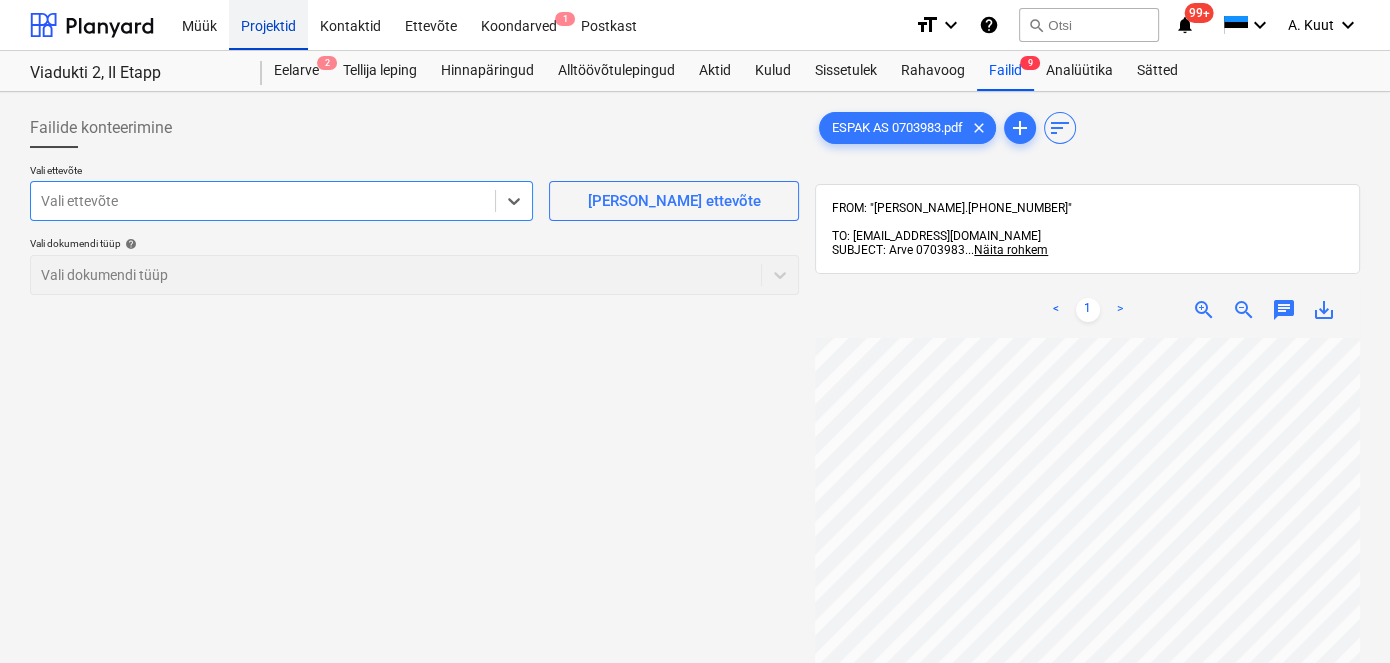 click on "Projektid" at bounding box center (268, 24) 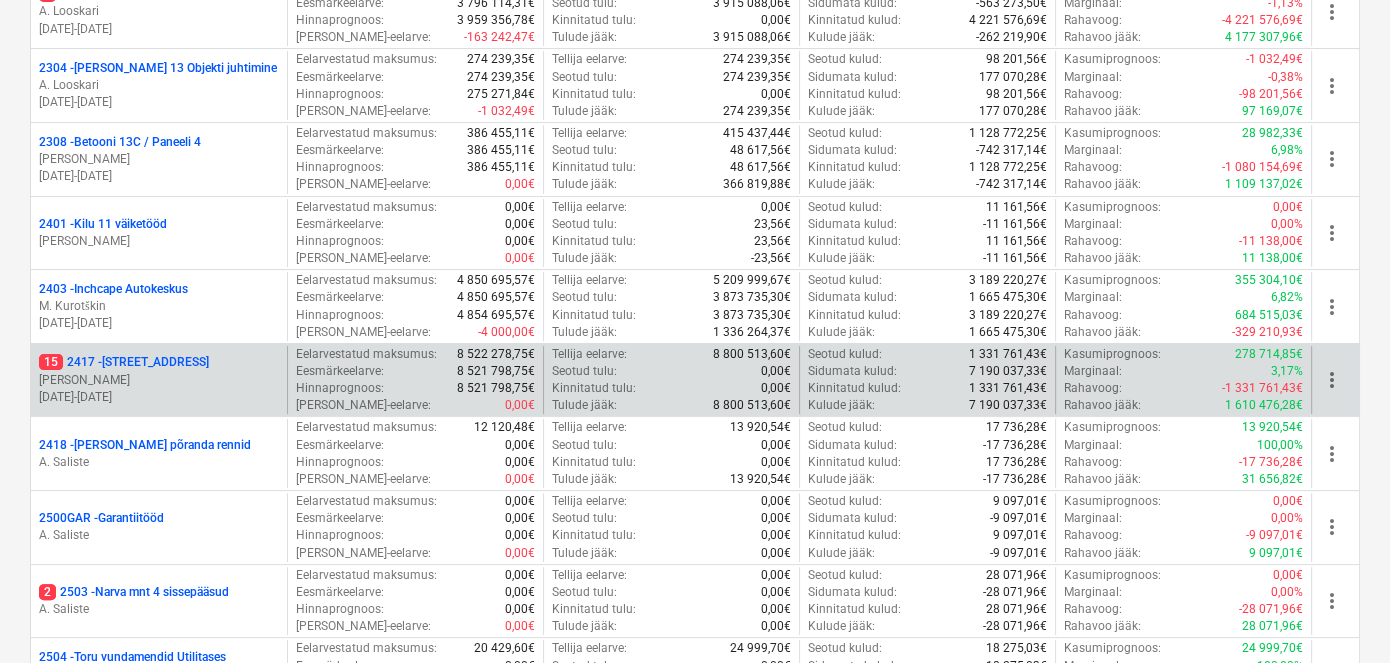 scroll, scrollTop: 454, scrollLeft: 0, axis: vertical 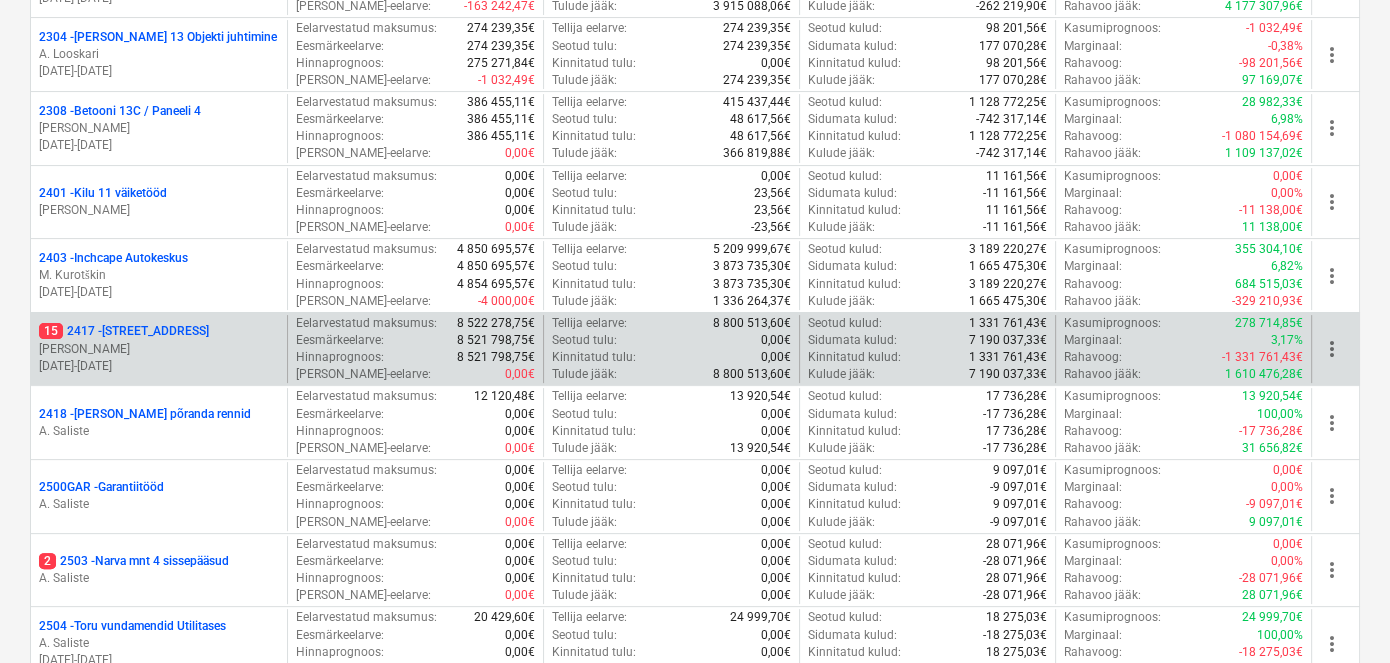 click on "15  [STREET_ADDRESS]" at bounding box center [124, 331] 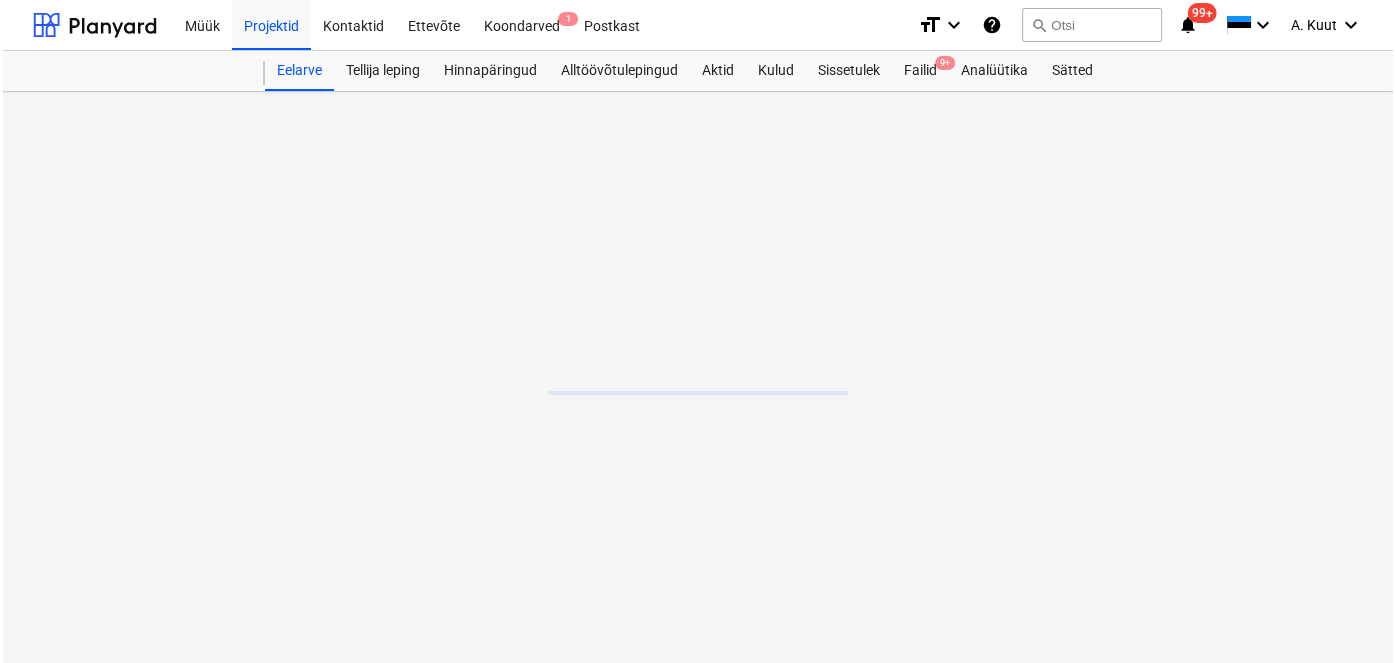 scroll, scrollTop: 0, scrollLeft: 0, axis: both 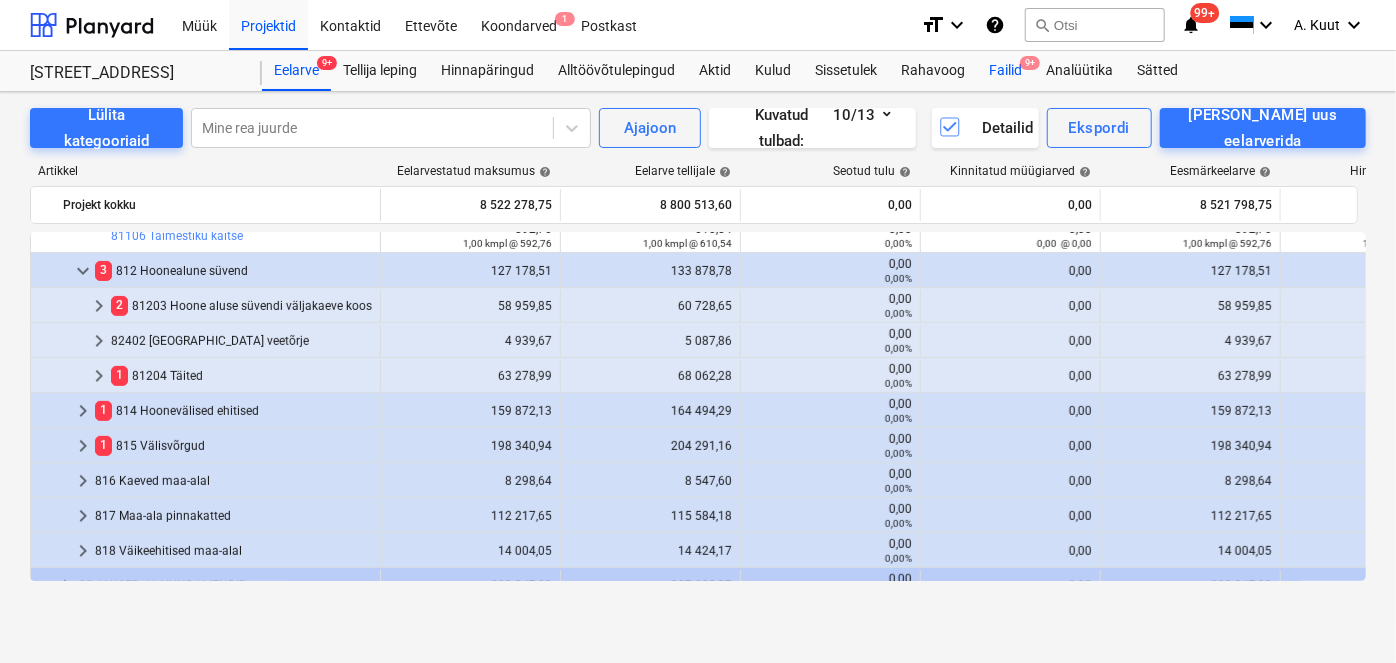 click on "Failid 9+" at bounding box center [1005, 71] 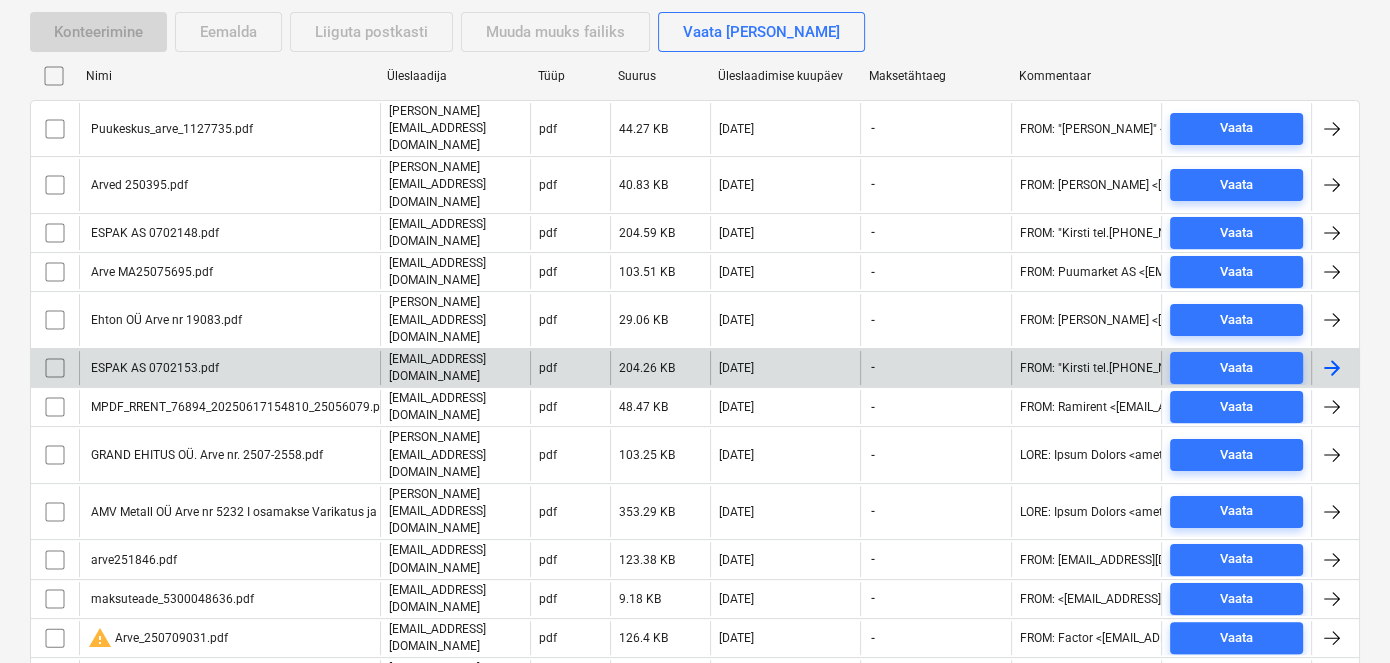 scroll, scrollTop: 363, scrollLeft: 0, axis: vertical 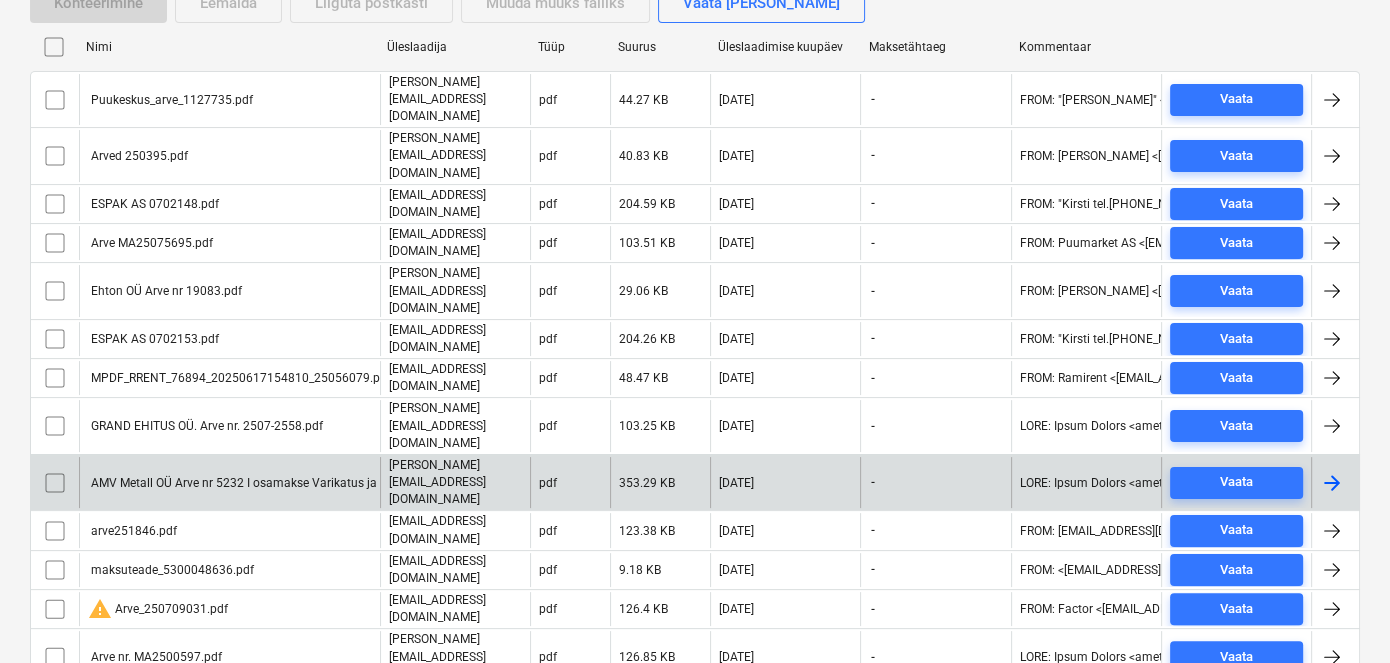 click on "AMV Metall OÜ Arve nr 5232 I osamakse Varikatus ja Katusetalad.pdf" at bounding box center [277, 483] 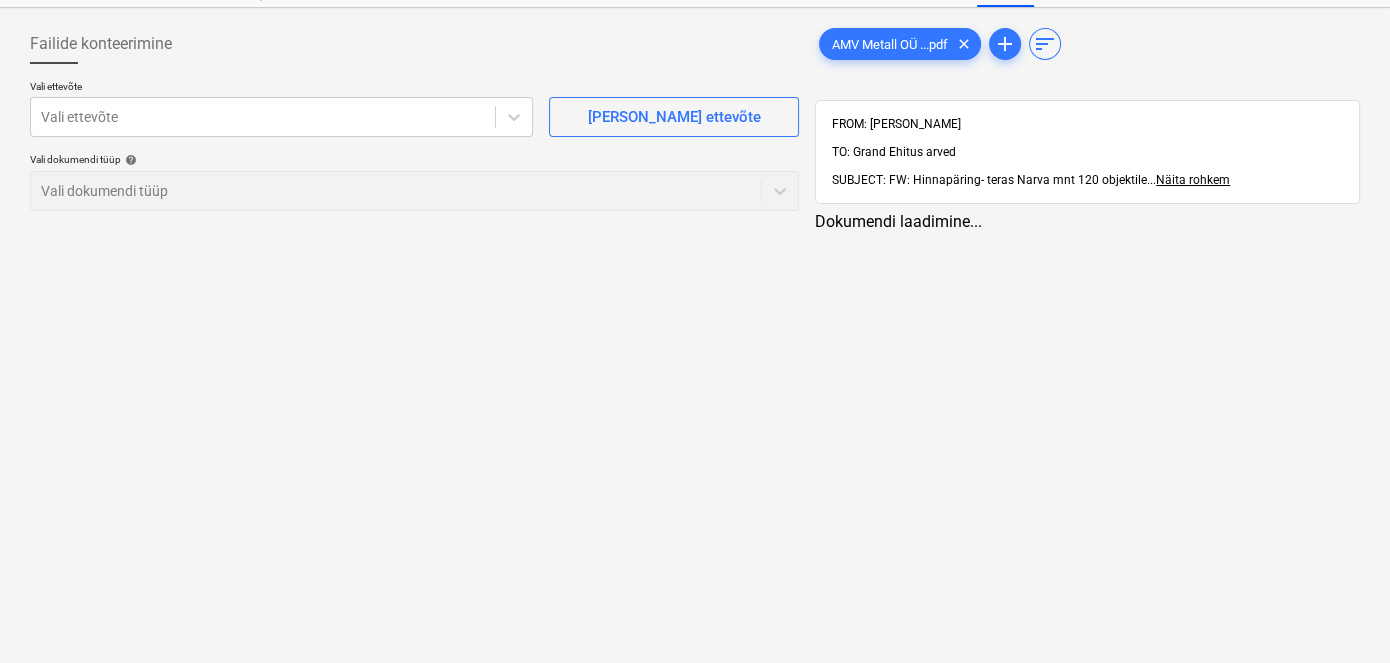 scroll, scrollTop: 0, scrollLeft: 0, axis: both 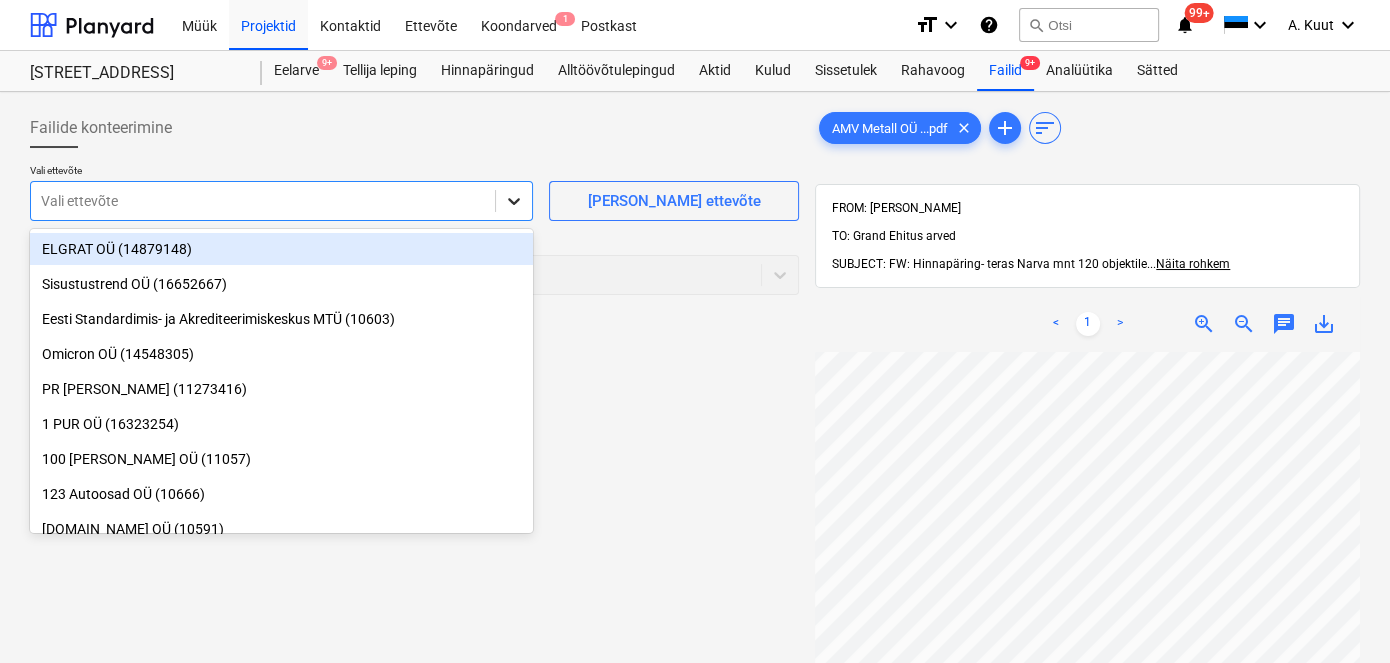 click 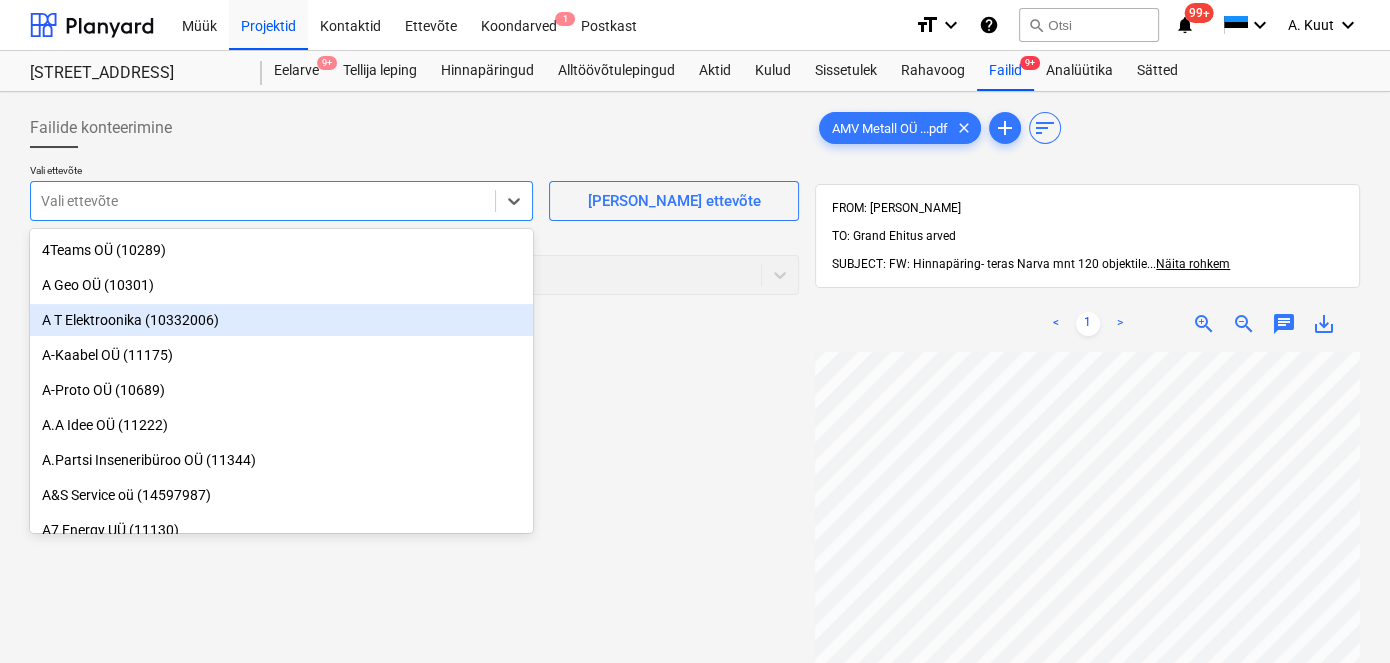 scroll, scrollTop: 818, scrollLeft: 0, axis: vertical 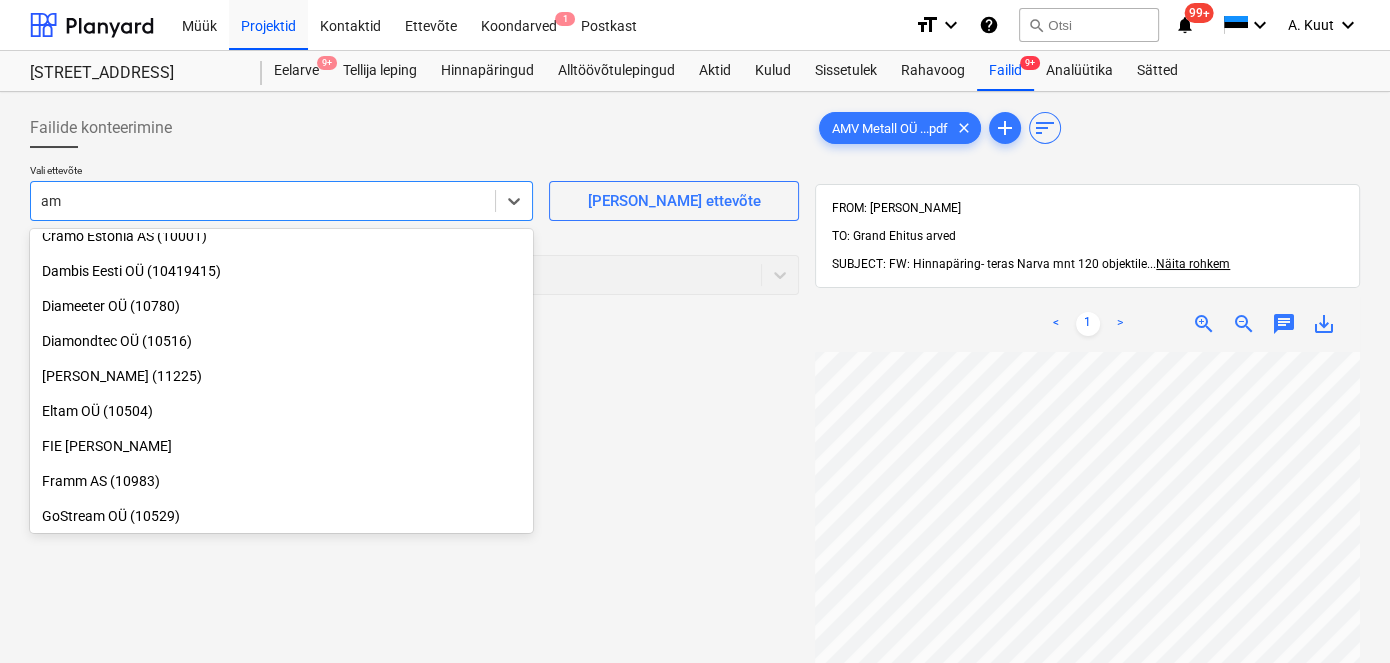 type on "amv" 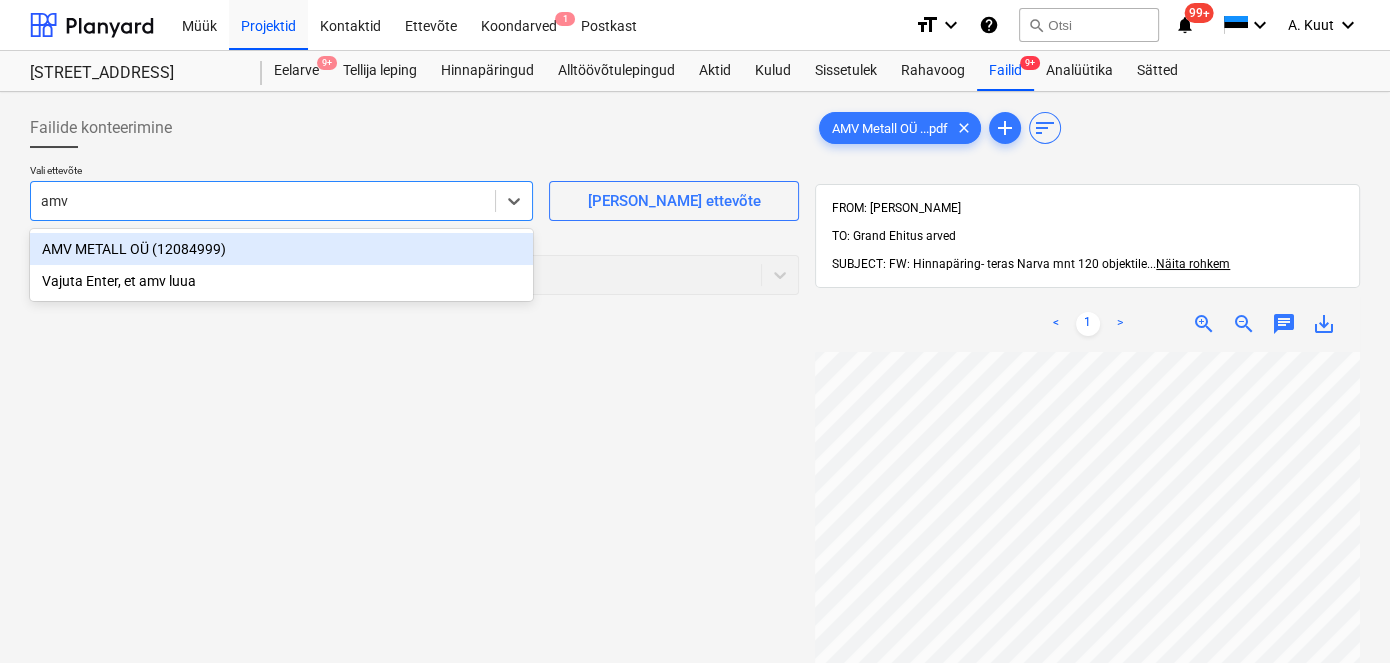 click on "AMV METALL OÜ (12084999)" at bounding box center (281, 249) 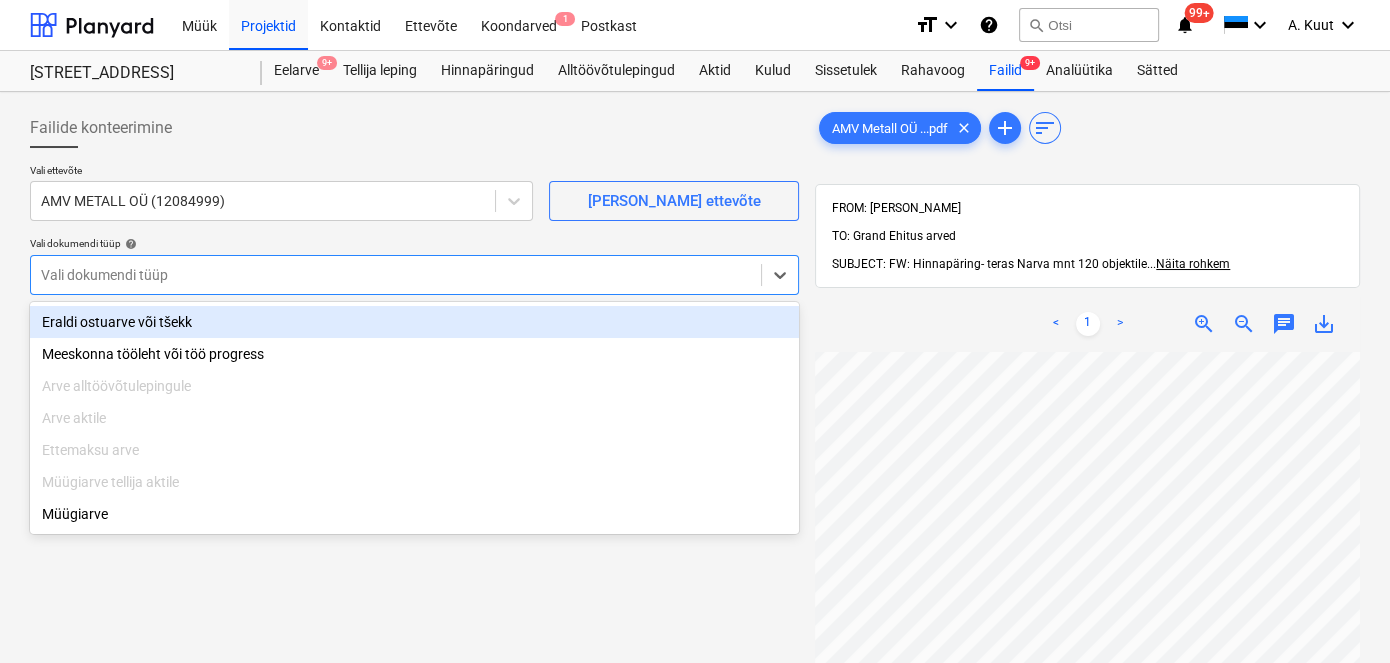 click at bounding box center (396, 275) 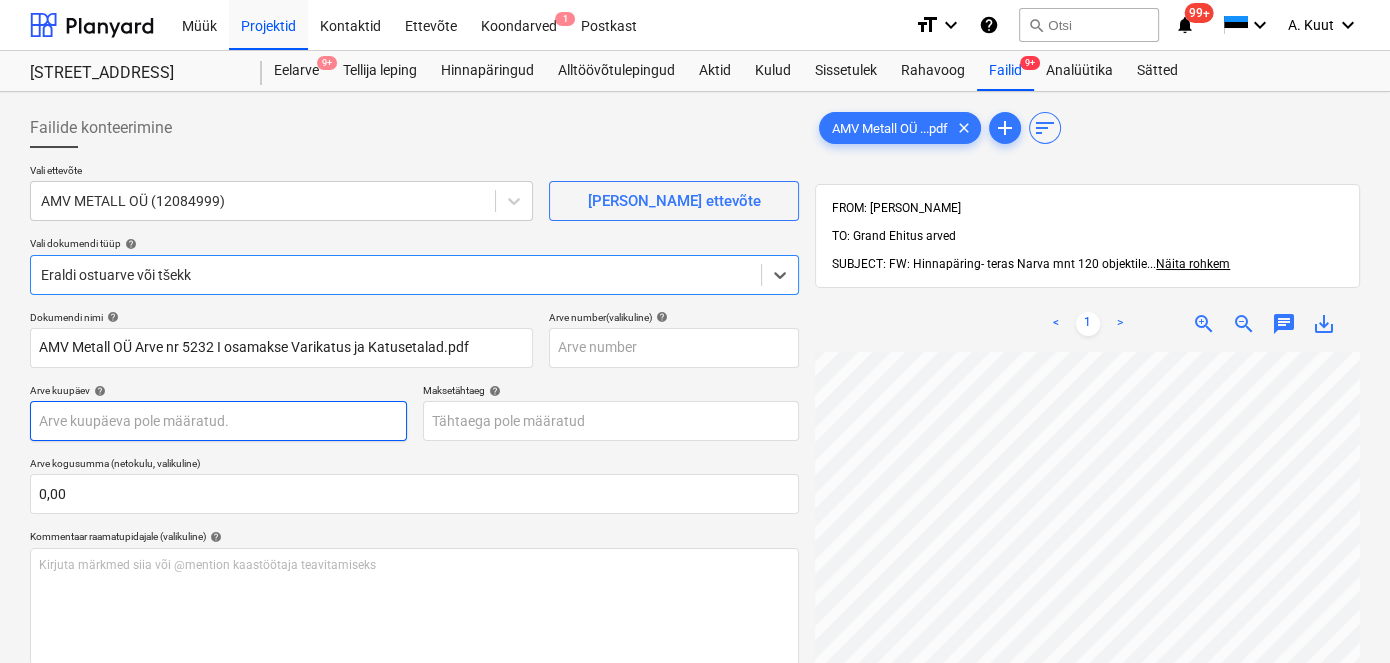 click on "Müük Projektid Kontaktid Ettevõte Koondarved 1 Postkast format_size keyboard_arrow_down help search Otsi notifications 99+ keyboard_arrow_down A. Kuut keyboard_arrow_down [GEOGRAPHIC_DATA] mnt 120 Eelarve 9+ Tellija leping Hinnapäringud Alltöövõtulepingud Aktid Kulud Sissetulek Rahavoog Failid 9+ Analüütika Sätted Failide konteerimine Vali ettevõte AMV METALL OÜ (12084999)  [PERSON_NAME] uus ettevõte Vali dokumendi tüüp help option Eraldi ostuarve või tšekk, selected.   Select is focused ,type to refine list, press Down to open the menu,  [PERSON_NAME] ostuarve või tšekk Dokumendi nimi help AMV Metall OÜ Arve nr 5232 I osamakse Varikatus ja Katusetalad.pdf Arve number  (valikuline) help Arve kuupäev help Press the down arrow key to interact with the calendar and
select a date. Press the question mark key to get the keyboard shortcuts for changing dates. Maksetähtaeg help [PERSON_NAME] kogusumma (netokulu, valikuline) 0,00 Kommentaar raamatupidajale (valikuline) help ﻿ Tühjenda Salvesta Kinnita 0,00€ help clear" at bounding box center [695, 331] 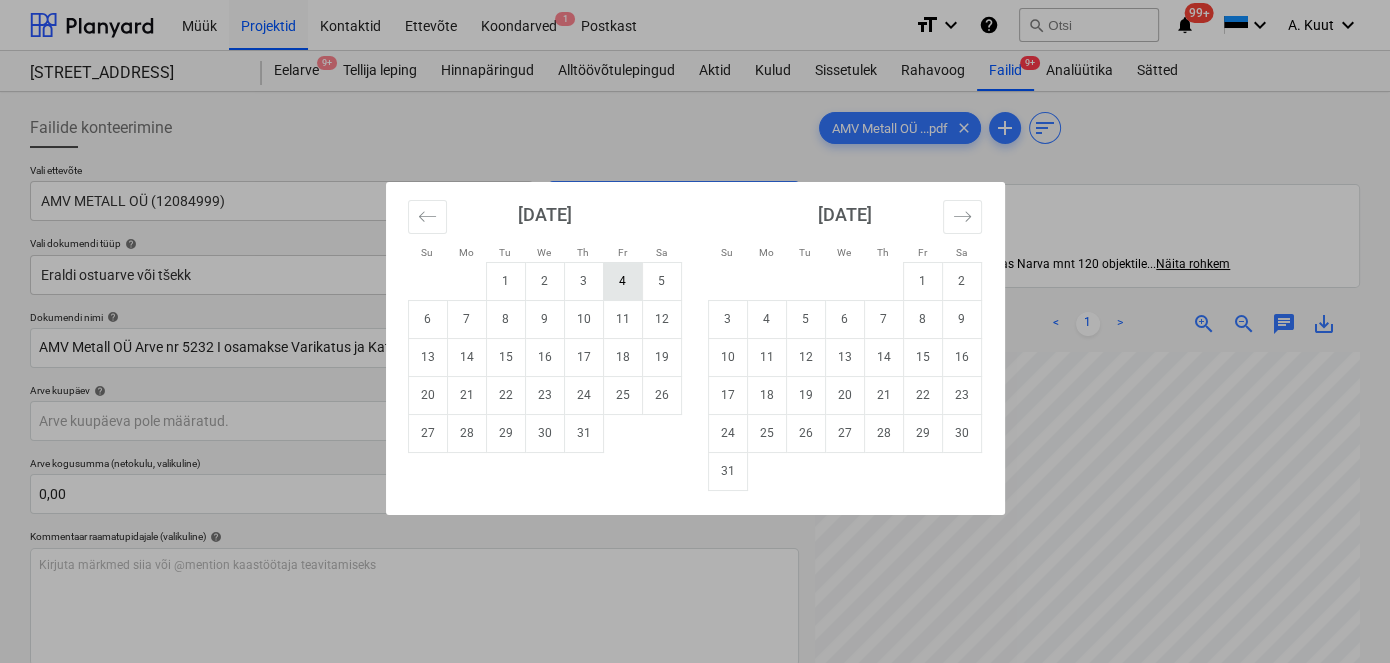 click on "4" at bounding box center [622, 281] 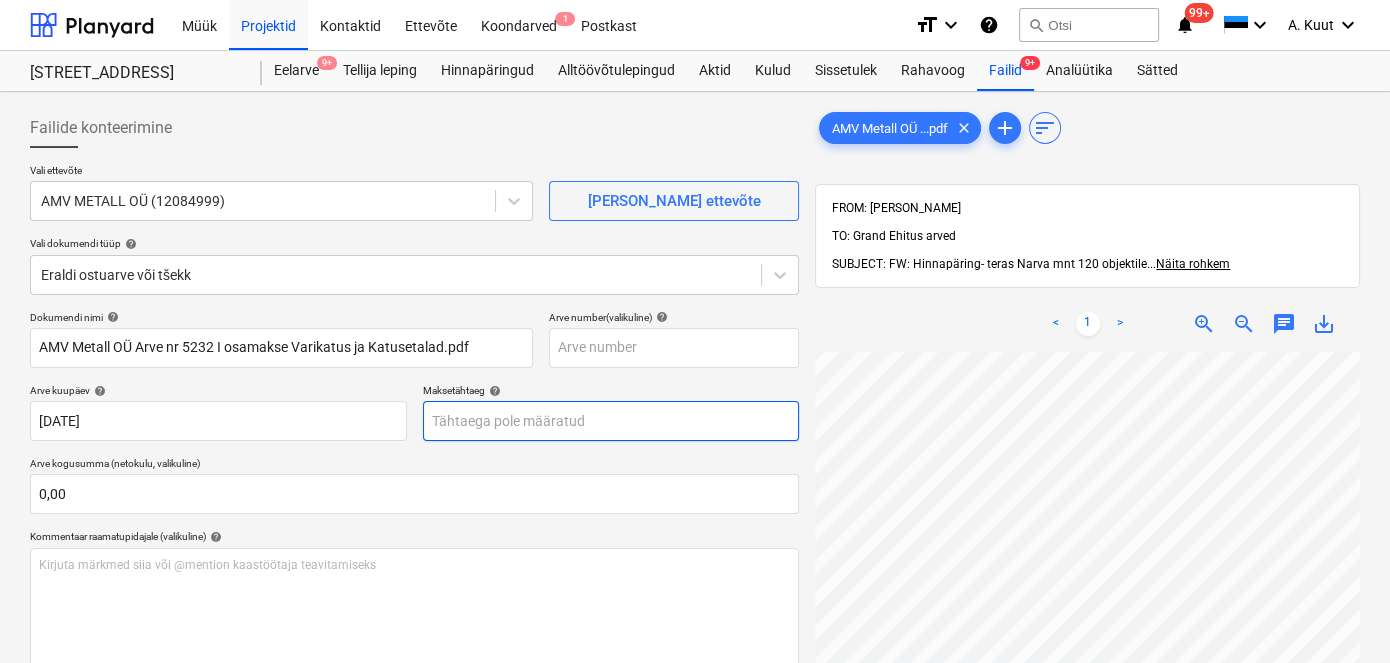 click on "Müük Projektid Kontaktid Ettevõte Koondarved 1 Postkast format_size keyboard_arrow_down help search Otsi notifications 99+ keyboard_arrow_down A. Kuut keyboard_arrow_down [GEOGRAPHIC_DATA] mnt 120 Eelarve 9+ Tellija leping Hinnapäringud Alltöövõtulepingud Aktid Kulud Sissetulek Rahavoog Failid 9+ Analüütika Sätted Failide konteerimine Vali ettevõte AMV METALL OÜ (12084999)  [PERSON_NAME] uus ettevõte Vali dokumendi tüüp help Eraldi ostuarve või tšekk Dokumendi nimi help AMV Metall OÜ Arve nr 5232 I osamakse Varikatus ja Katusetalad.pdf Arve number  (valikuline) help Arve kuupäev help [DATE] 04.07.2025 Press the down arrow key to interact with the calendar and
select a date. Press the question mark key to get the keyboard shortcuts for changing dates. Maksetähtaeg help Press the down arrow key to interact with the calendar and
select a date. Press the question mark key to get the keyboard shortcuts for changing dates. Arve kogusumma (netokulu, valikuline) 0,00 help ﻿ [PERSON_NAME]" at bounding box center [695, 331] 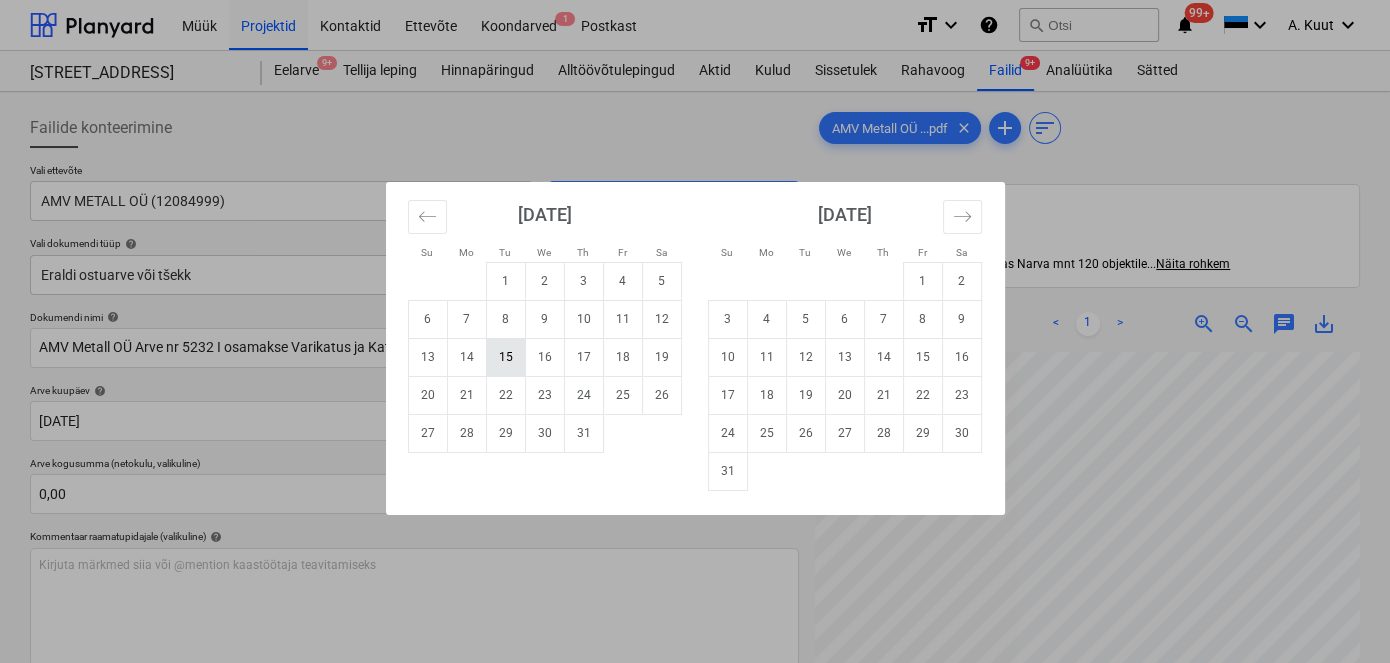 click on "15" at bounding box center [505, 357] 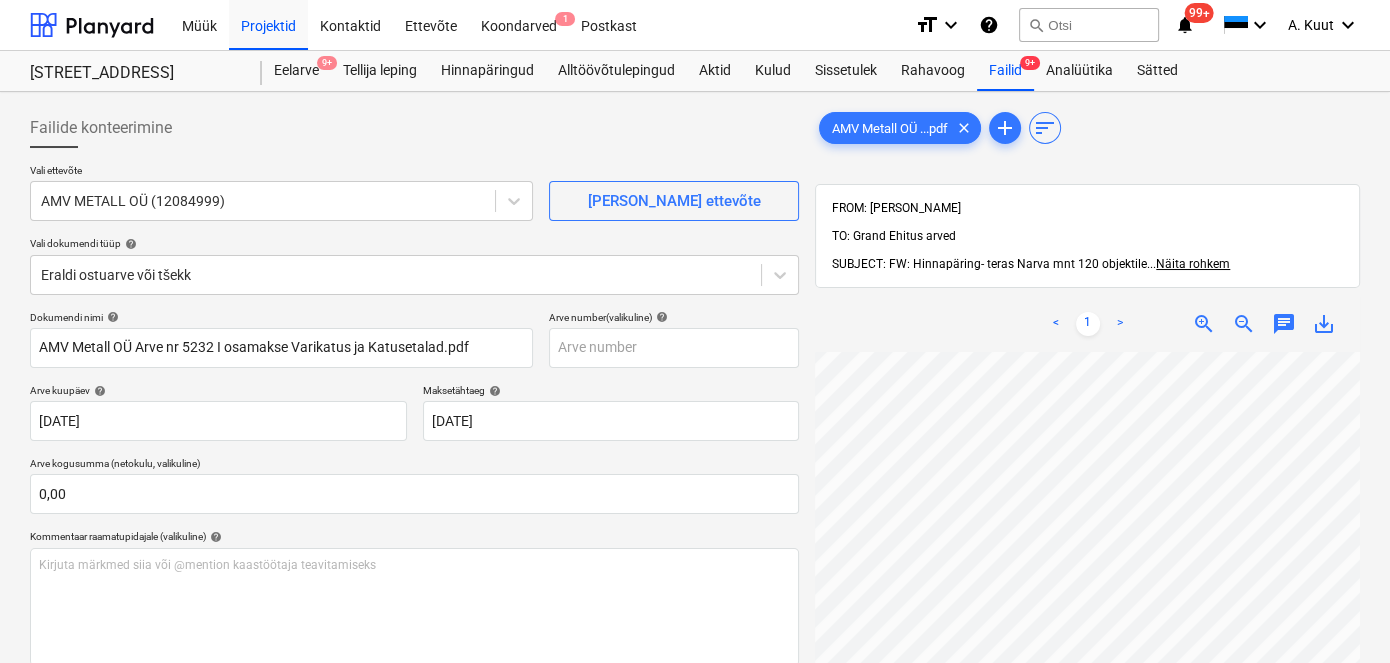 scroll, scrollTop: 149, scrollLeft: 61, axis: both 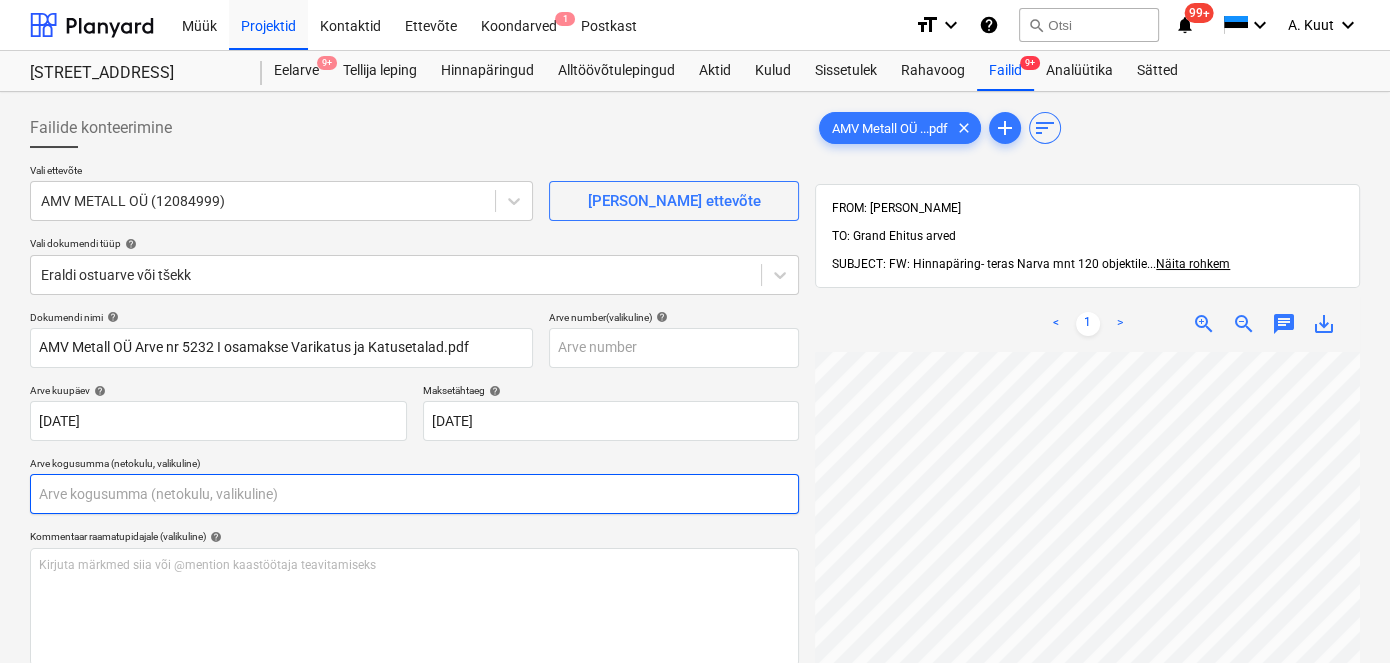 click at bounding box center (414, 494) 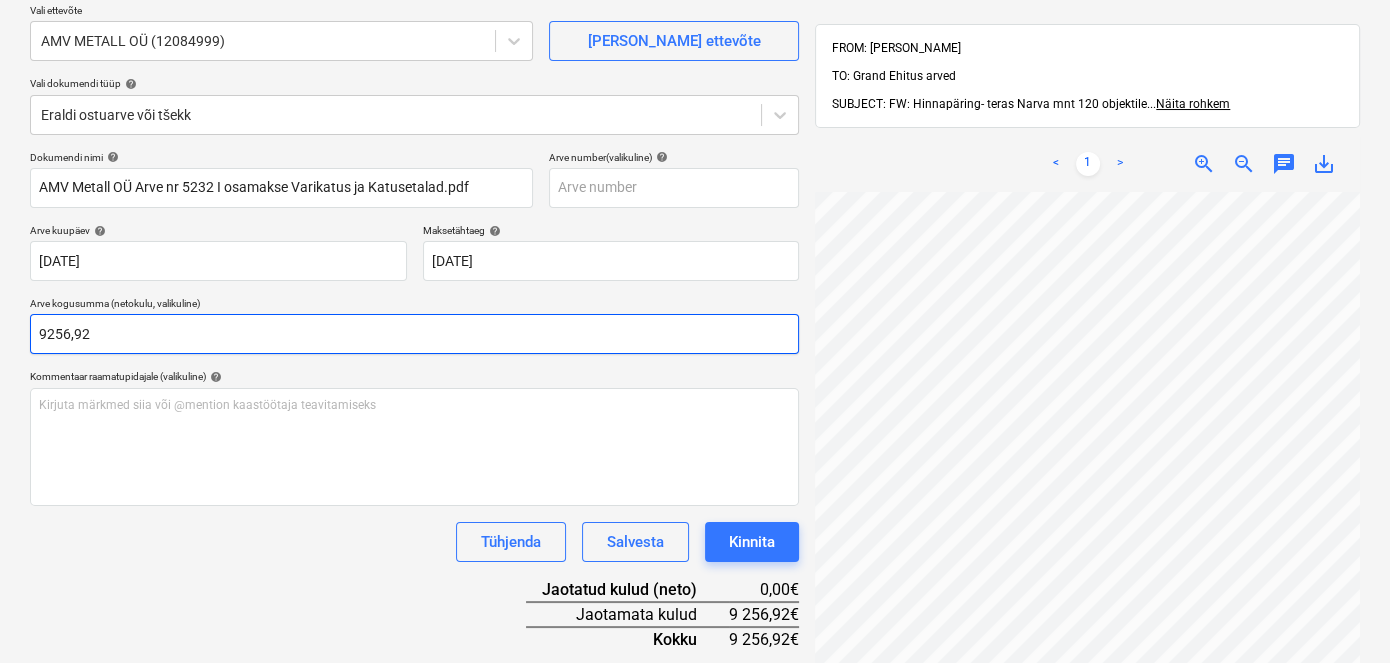 scroll, scrollTop: 284, scrollLeft: 0, axis: vertical 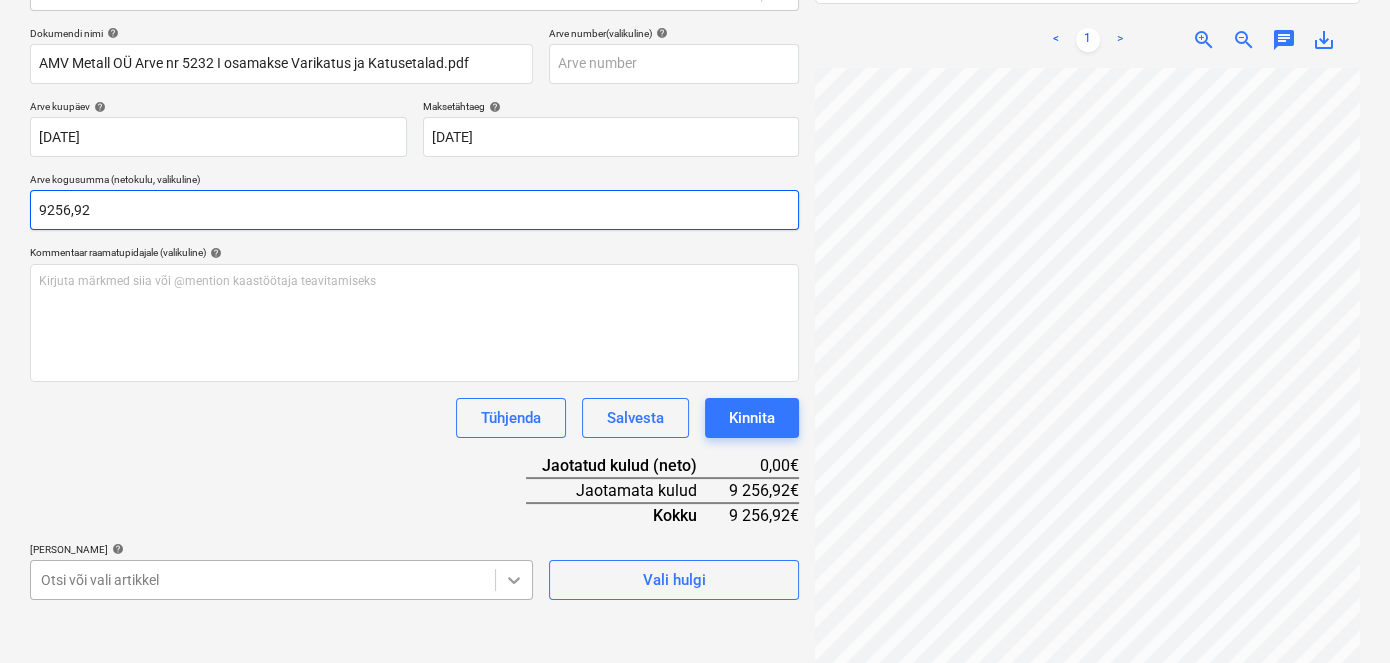 type on "9256,92" 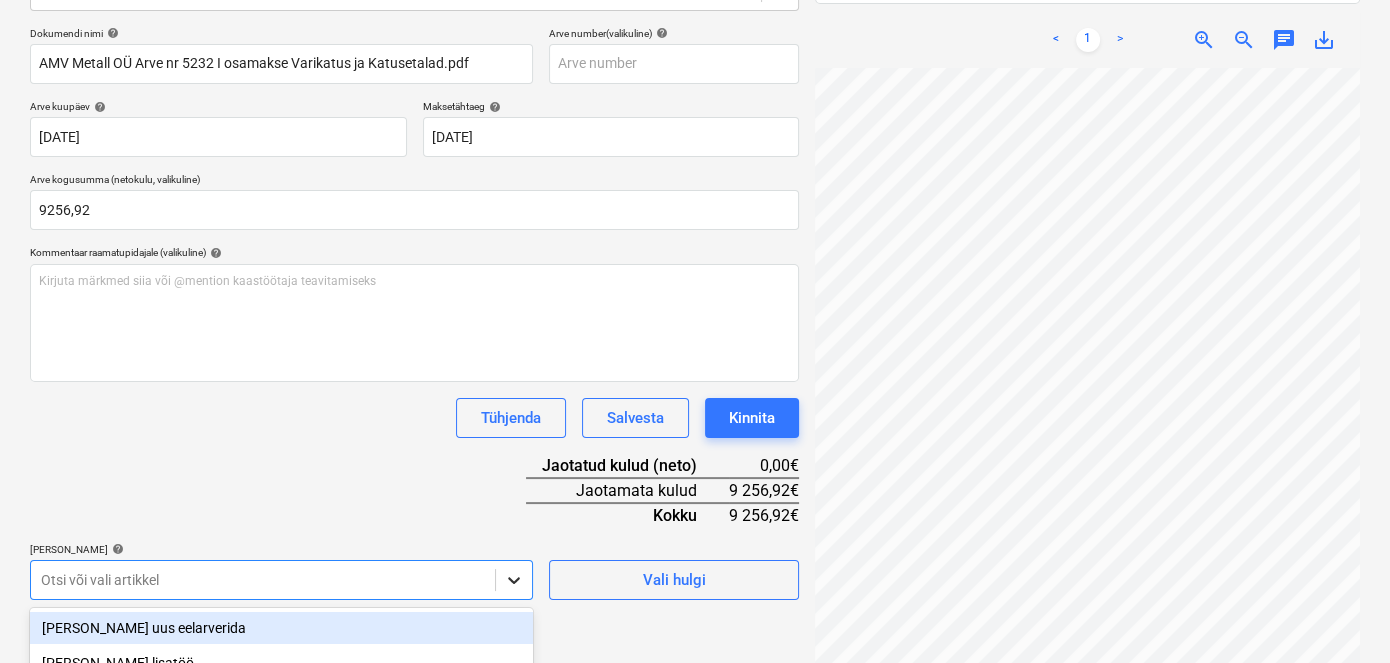 click on "Müük Projektid Kontaktid Ettevõte Koondarved 1 Postkast format_size keyboard_arrow_down help search Otsi notifications 99+ keyboard_arrow_down A. Kuut keyboard_arrow_down [GEOGRAPHIC_DATA] mnt 120 Eelarve 9+ Tellija leping Hinnapäringud Alltöövõtulepingud Aktid Kulud Sissetulek Rahavoog Failid 9+ Analüütika Sätted Failide konteerimine Vali ettevõte AMV METALL OÜ (12084999)  [PERSON_NAME] uus ettevõte Vali dokumendi tüüp help Eraldi ostuarve või tšekk Dokumendi nimi help AMV Metall OÜ Arve nr 5232 I osamakse Varikatus ja Katusetalad.pdf Arve number  (valikuline) help Arve kuupäev help [DATE] 04.07.2025 Press the down arrow key to interact with the calendar and
select a date. Press the question mark key to get the keyboard shortcuts for changing dates. Maksetähtaeg help [DATE] 15.07.2025 Press the down arrow key to interact with the calendar and
select a date. Press the question mark key to get the keyboard shortcuts for changing dates. Arve kogusumma (netokulu, valikuline) 9256,92 help ﻿ <" at bounding box center (695, 47) 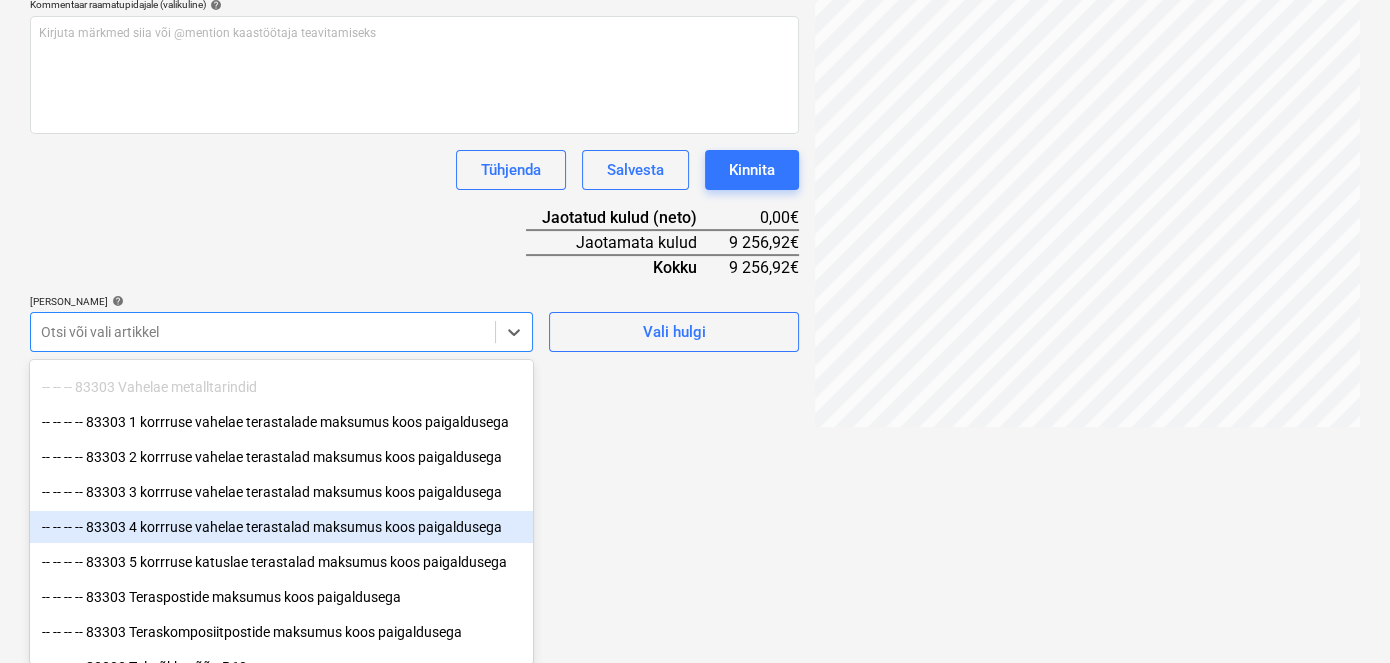 scroll, scrollTop: 7454, scrollLeft: 0, axis: vertical 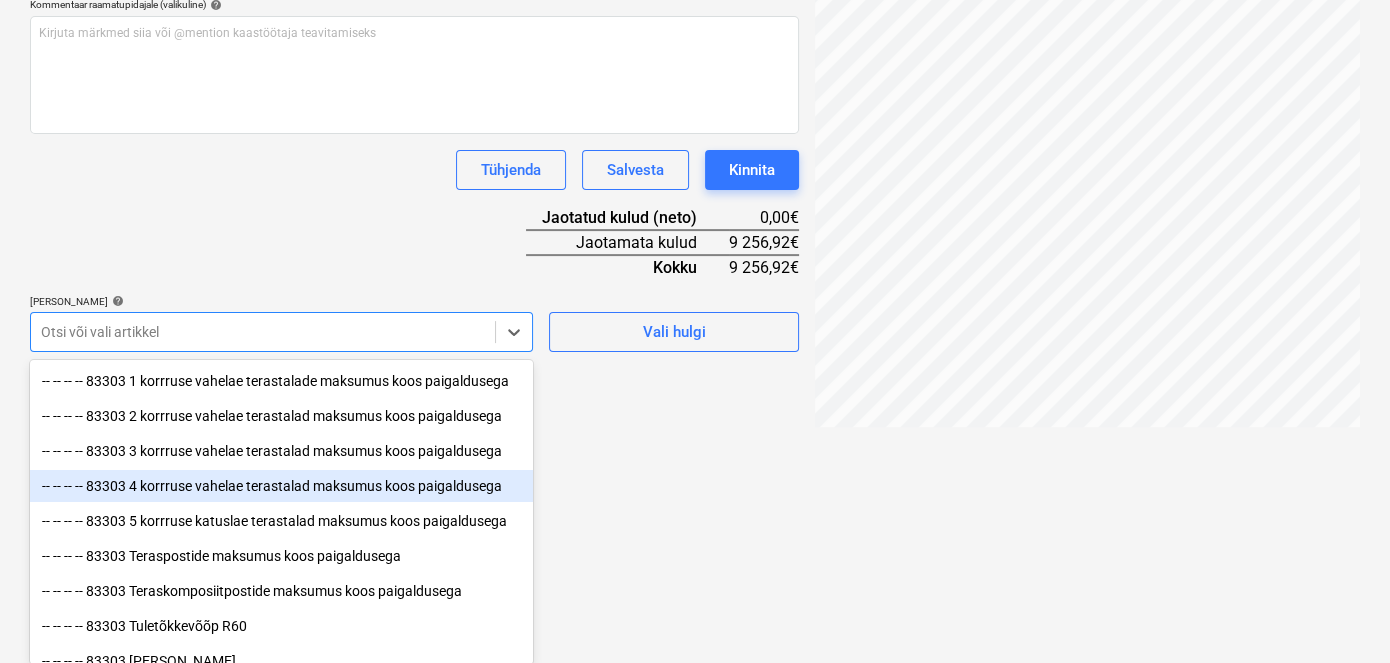 click on "-- -- -- --  83303 4 korrruse vahelae terastalad maksumus koos paigaldusega" at bounding box center (281, 486) 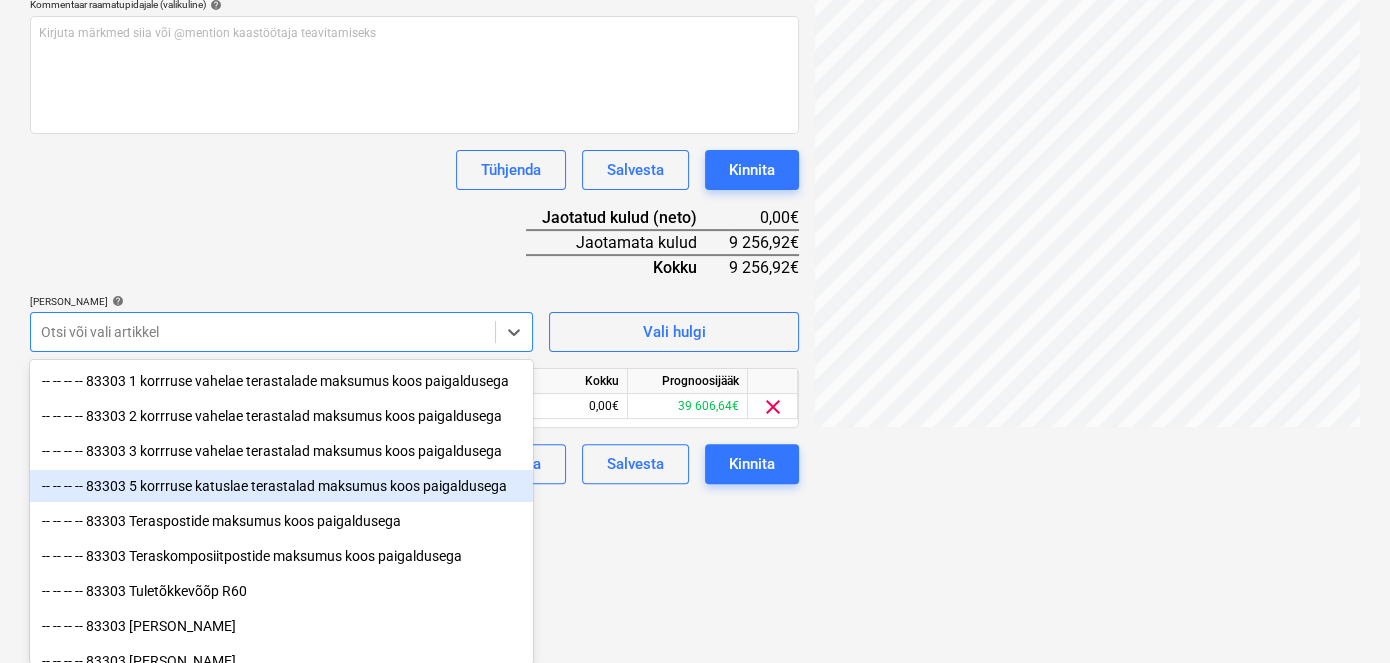 click on "-- -- -- --  83303 5 korrruse katuslae terastalad maksumus koos paigaldusega" at bounding box center [281, 486] 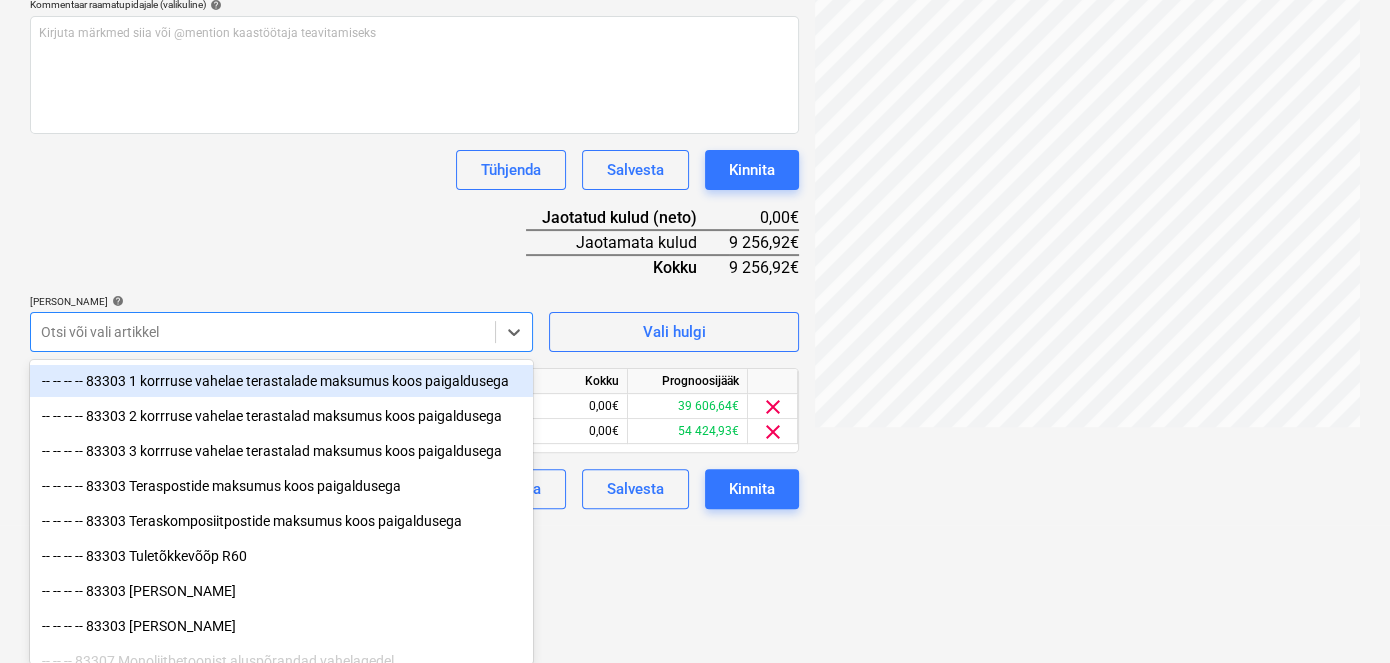 click on "Dokumendi nimi help AMV Metall OÜ Arve nr 5232 I osamakse Varikatus ja Katusetalad.pdf Arve number  (valikuline) help Arve kuupäev help [DATE] 04.07.2025 Press the down arrow key to interact with the calendar and
select a date. Press the question mark key to get the keyboard shortcuts for changing dates. Maksetähtaeg help [DATE] 15.07.2025 Press the down arrow key to interact with the calendar and
select a date. Press the question mark key to get the keyboard shortcuts for changing dates. Arve kogusumma (netokulu, valikuline) 9256,92 Kommentaar raamatupidajale (valikuline) help Kirjuta märkmed siia või @mention kaastöötaja teavitamiseks ﻿ Tühjenda Salvesta Kinnita Jaotatud kulud (neto) 0,00€ Jaotamata kulud 9 256,92€ Kokku 9 256,92€ [PERSON_NAME] artiklid help option -- -- -- --  83303 5 korrruse katuslae terastalad maksumus koos paigaldusega, selected. Otsi või vali artikkel Vali hulgi Artikli nimi Ühik Kogus Ühiku hind Kokku Prognoosijääk 0,00 0,00 0,00€ 39 606,64€ clear 0,00" at bounding box center (414, 144) 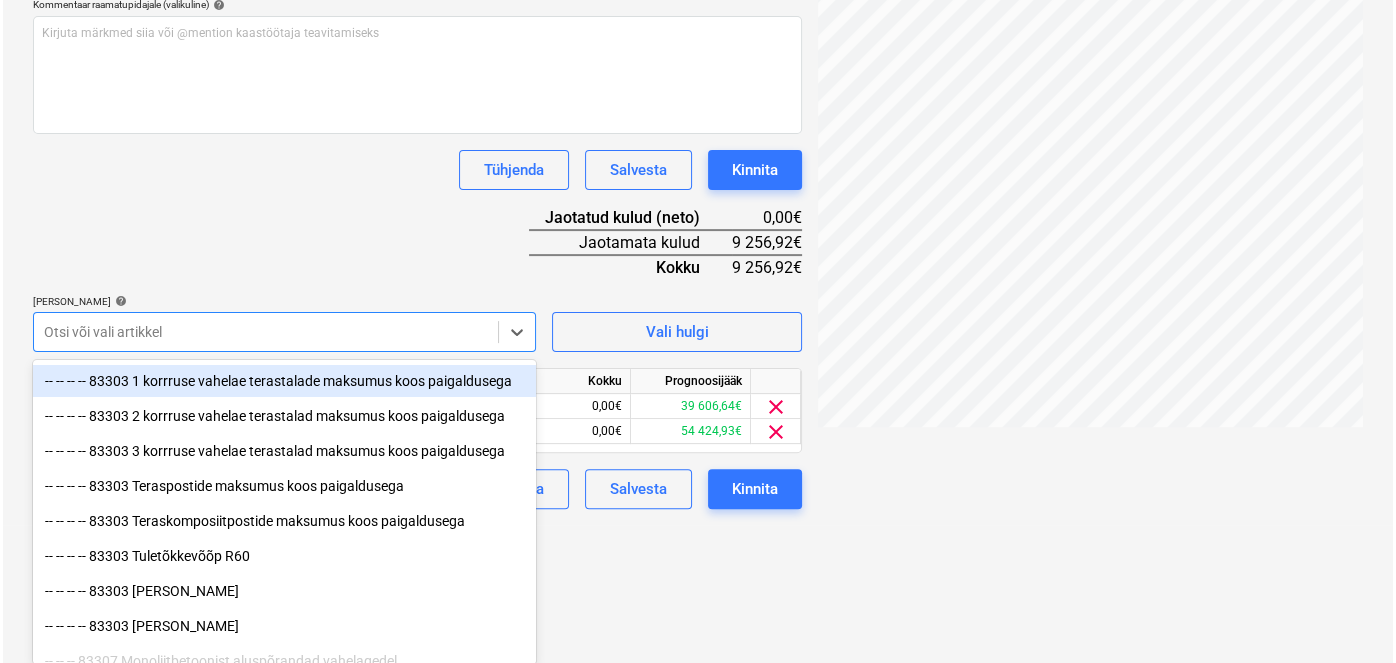 scroll, scrollTop: 393, scrollLeft: 0, axis: vertical 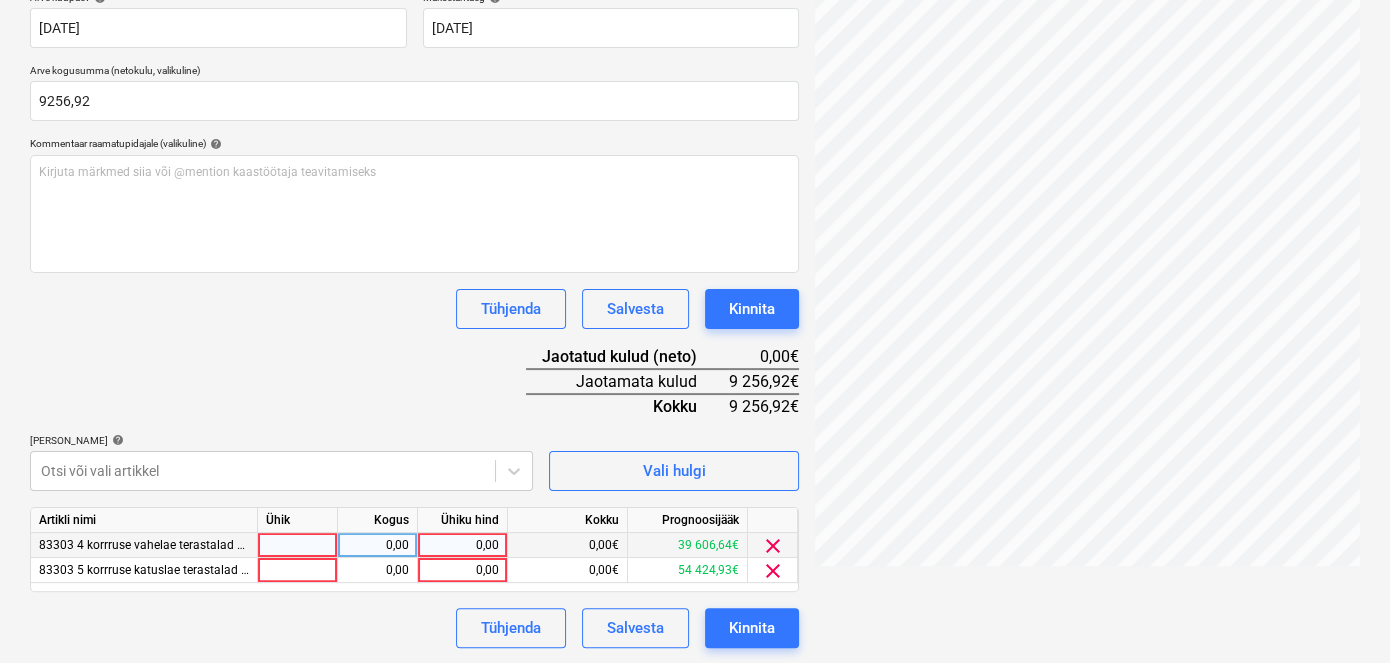 click on "0,00" at bounding box center (462, 545) 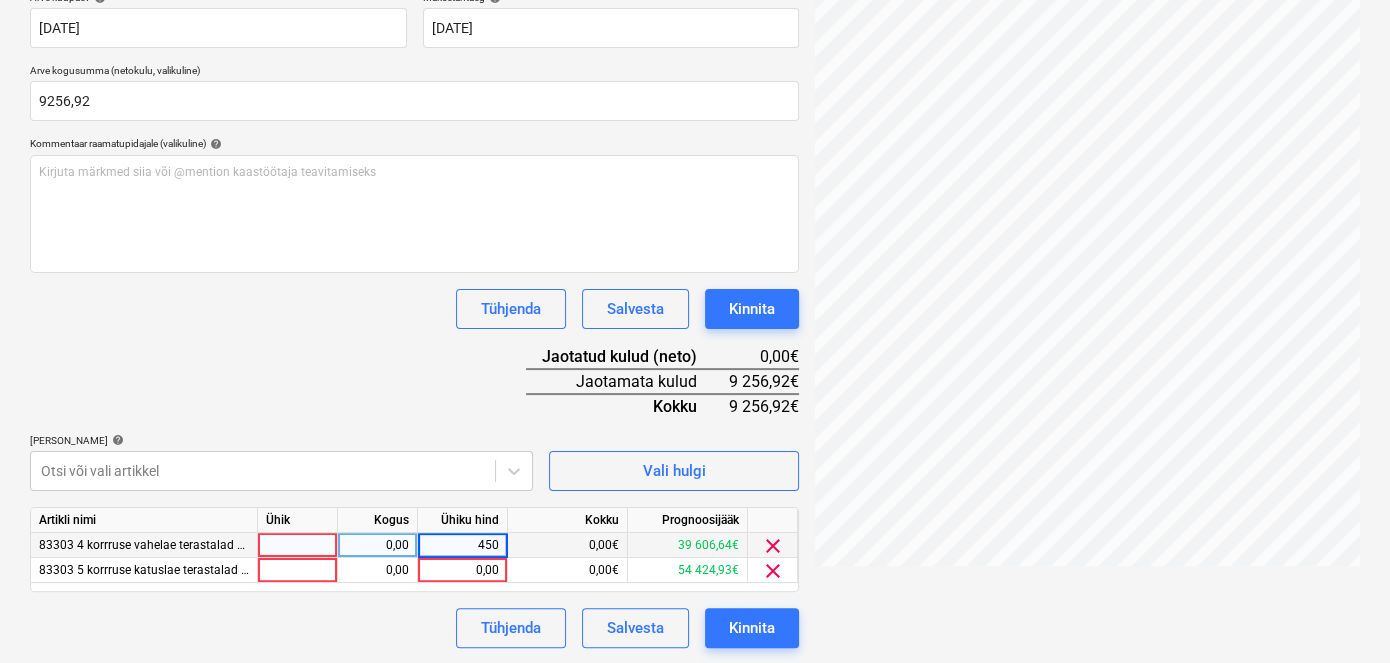 type on "4500" 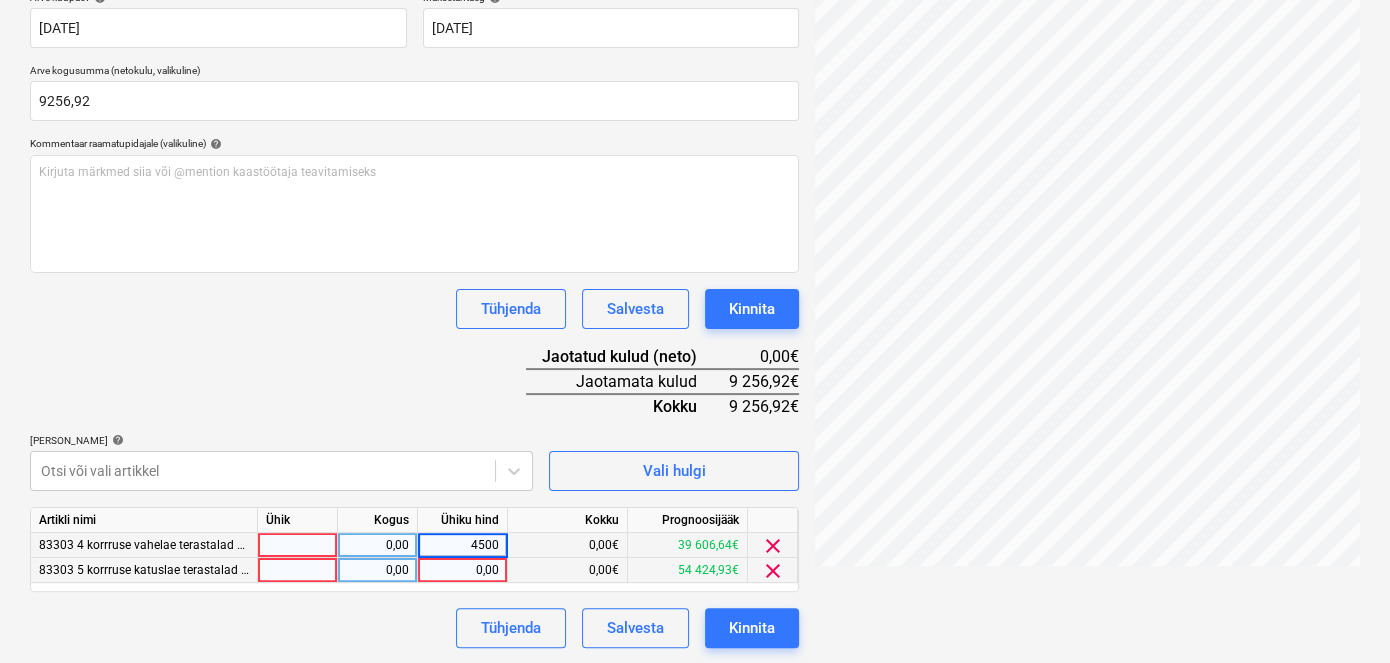 click on "0,00" at bounding box center (462, 570) 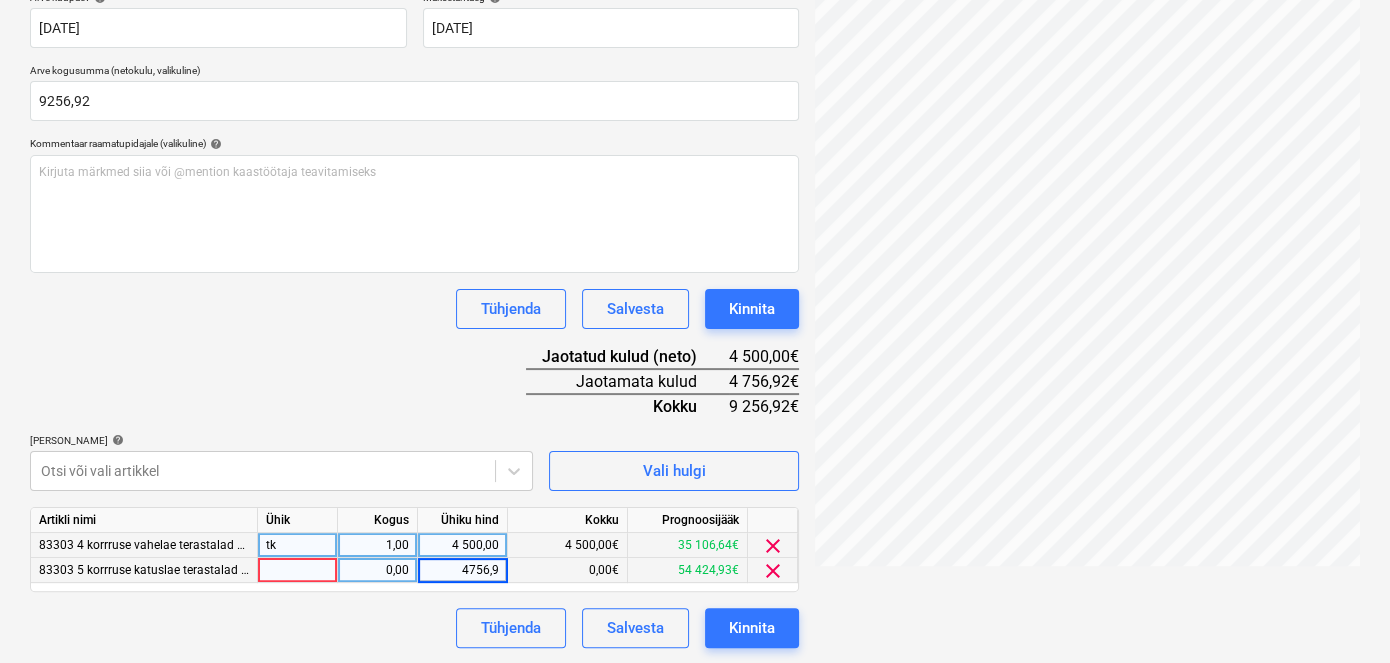 type on "4756,92" 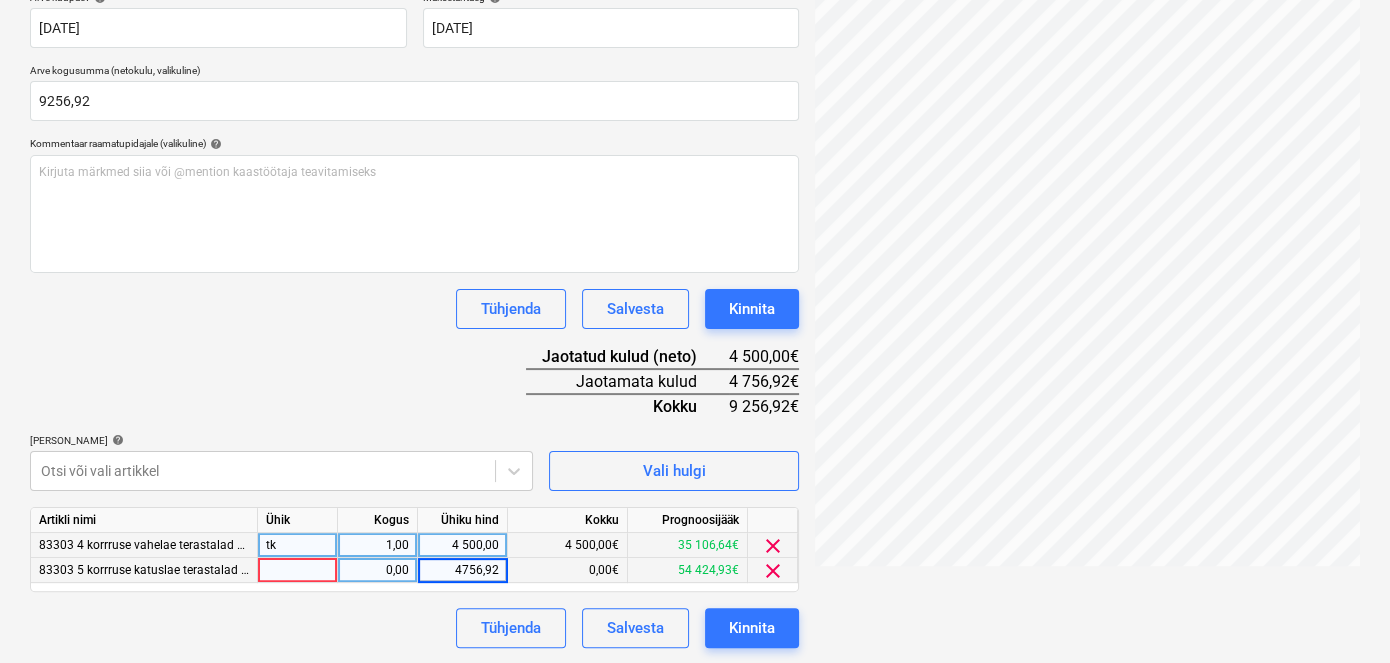 click on "Dokumendi nimi help AMV Metall OÜ Arve nr 5232 I osamakse Varikatus ja Katusetalad.pdf Arve number  (valikuline) help Arve kuupäev help [DATE] 04.07.2025 Press the down arrow key to interact with the calendar and
select a date. Press the question mark key to get the keyboard shortcuts for changing dates. Maksetähtaeg help [DATE] 15.07.2025 Press the down arrow key to interact with the calendar and
select a date. Press the question mark key to get the keyboard shortcuts for changing dates. Arve kogusumma (netokulu, valikuline) 9256,92 Kommentaar raamatupidajale (valikuline) help [PERSON_NAME] märkmed siia või @mention kaastöötaja teavitamiseks ﻿ Tühjenda Salvesta Kinnita Jaotatud kulud (neto) 4 500,00€ Jaotamata kulud 4 756,92€ Kokku 9 256,92€ [PERSON_NAME] artiklid help Otsi või vali artikkel Vali hulgi Artikli nimi Ühik Kogus Ühiku hind Kokku Prognoosijääk 83303 4 korrruse vahelae terastalad maksumus koos paigaldusega tk 1,00 4 500,00 4 500,00€ 35 106,64€ clear 0,00 4756,92 0,00€" at bounding box center (414, 283) 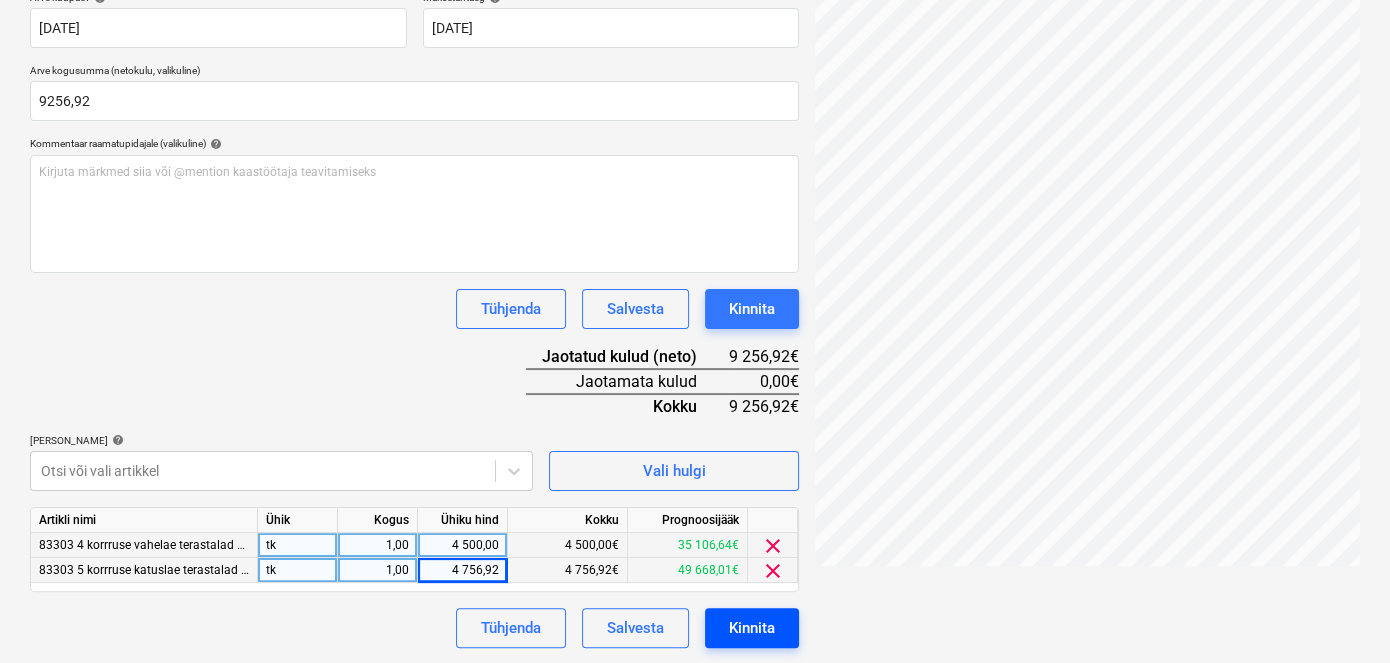 click on "Kinnita" at bounding box center [752, 628] 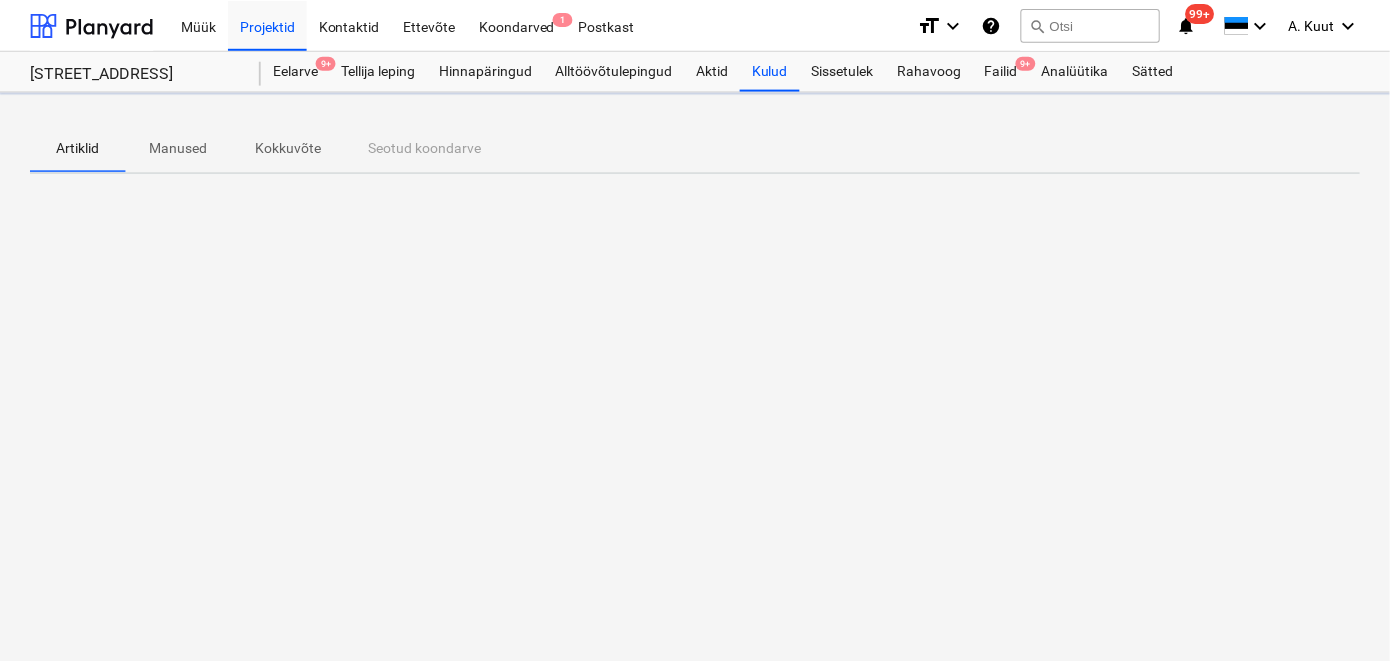 scroll, scrollTop: 0, scrollLeft: 0, axis: both 